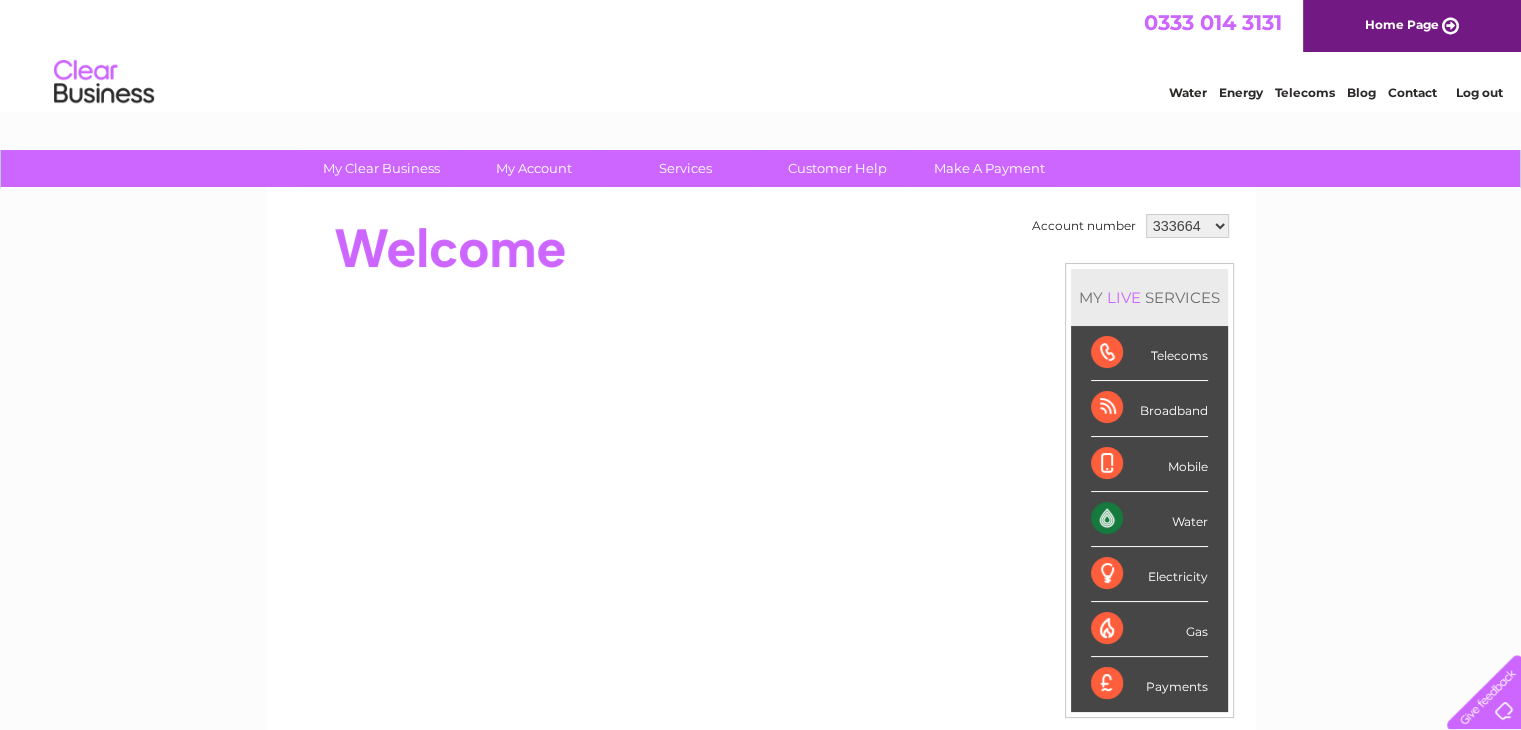 scroll, scrollTop: 0, scrollLeft: 0, axis: both 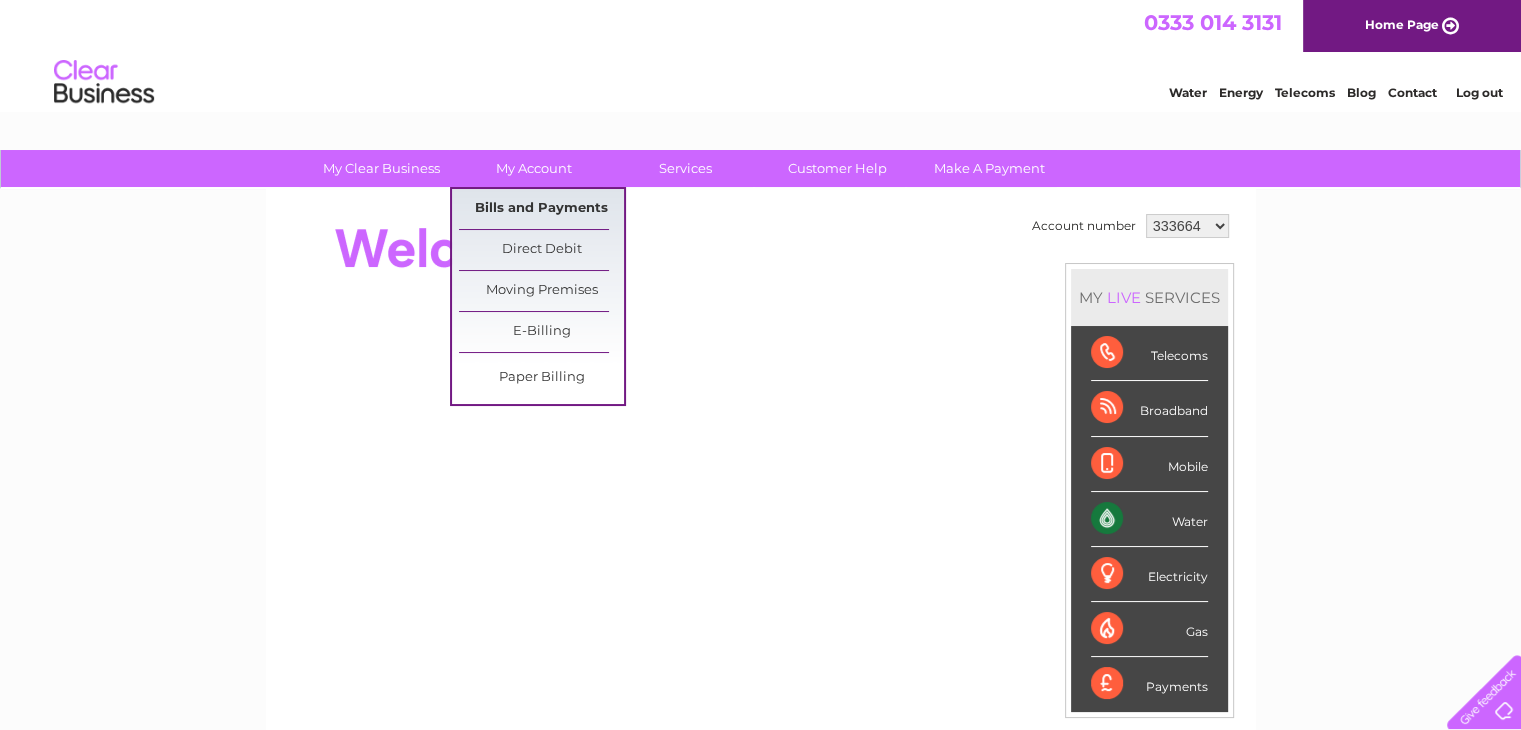 click on "Bills and Payments" at bounding box center (541, 209) 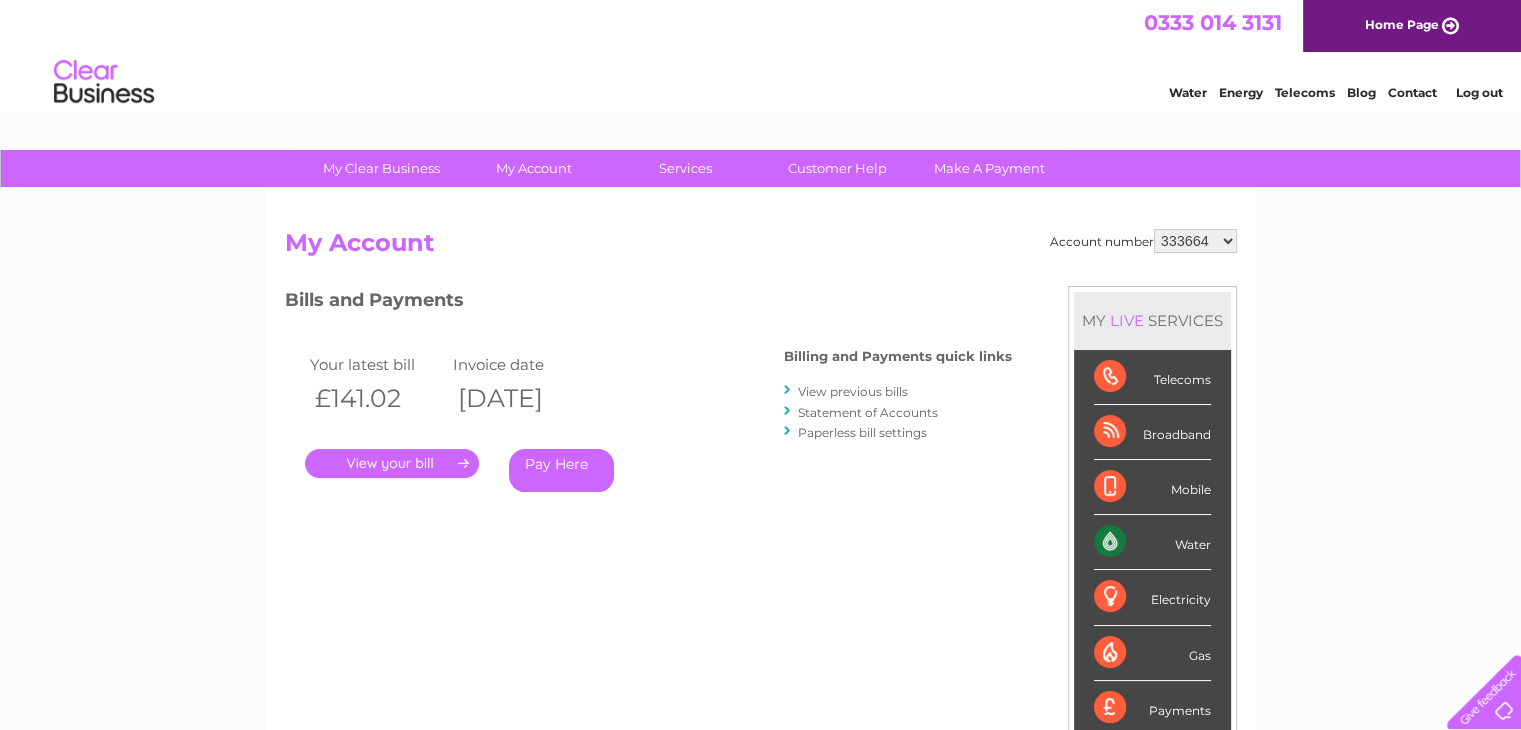 scroll, scrollTop: 0, scrollLeft: 0, axis: both 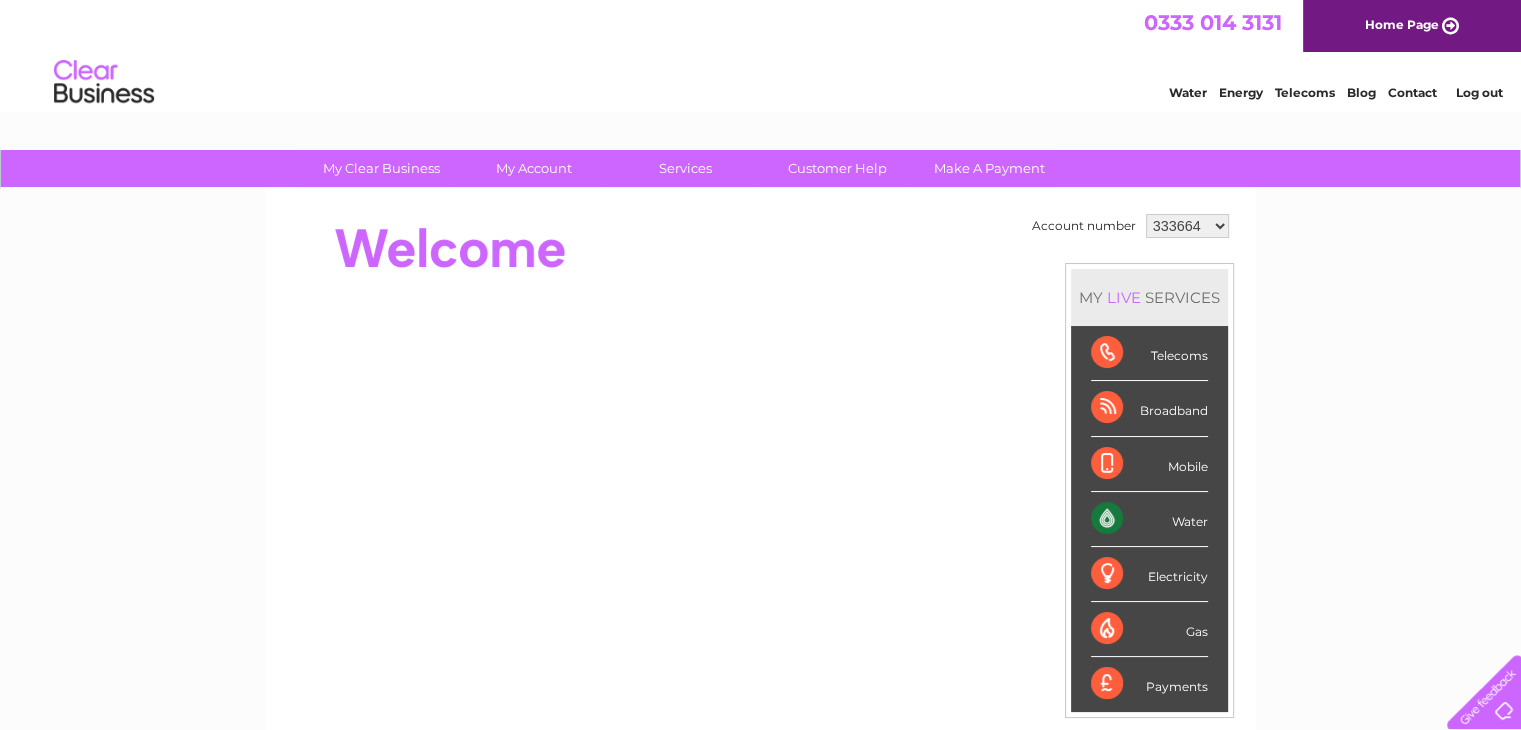 click on "333664
1154694
1154705" at bounding box center (1187, 226) 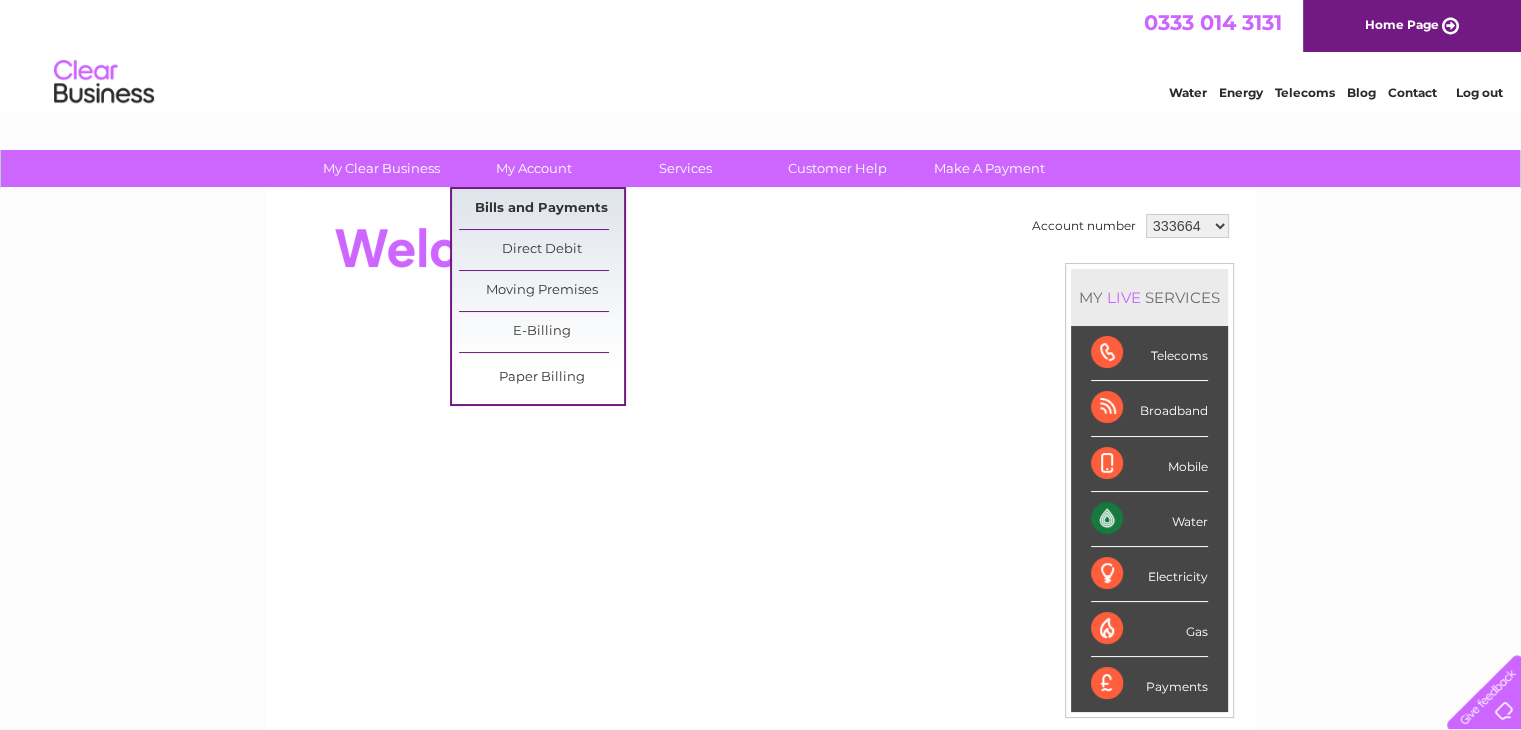 click on "Bills and Payments" at bounding box center (541, 209) 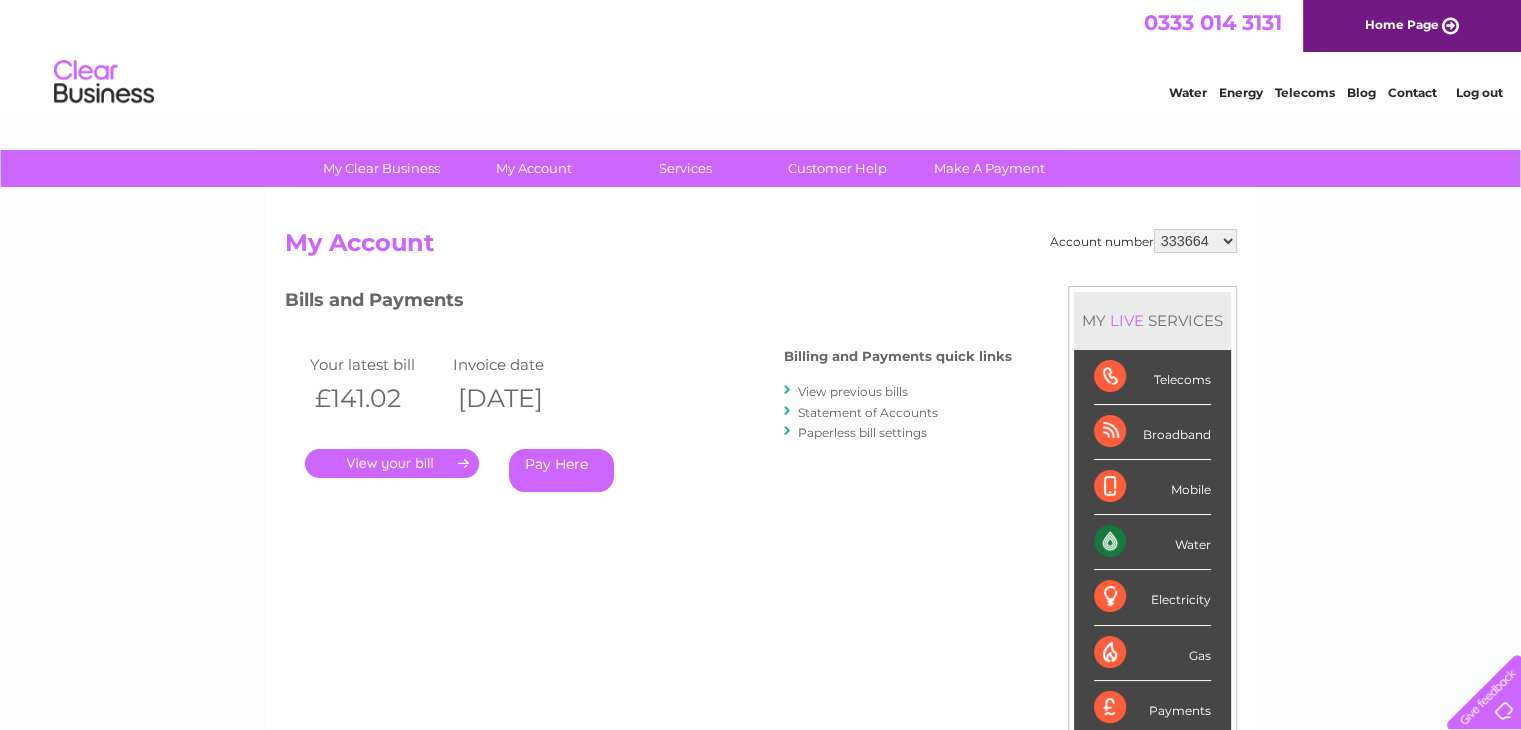 scroll, scrollTop: 0, scrollLeft: 0, axis: both 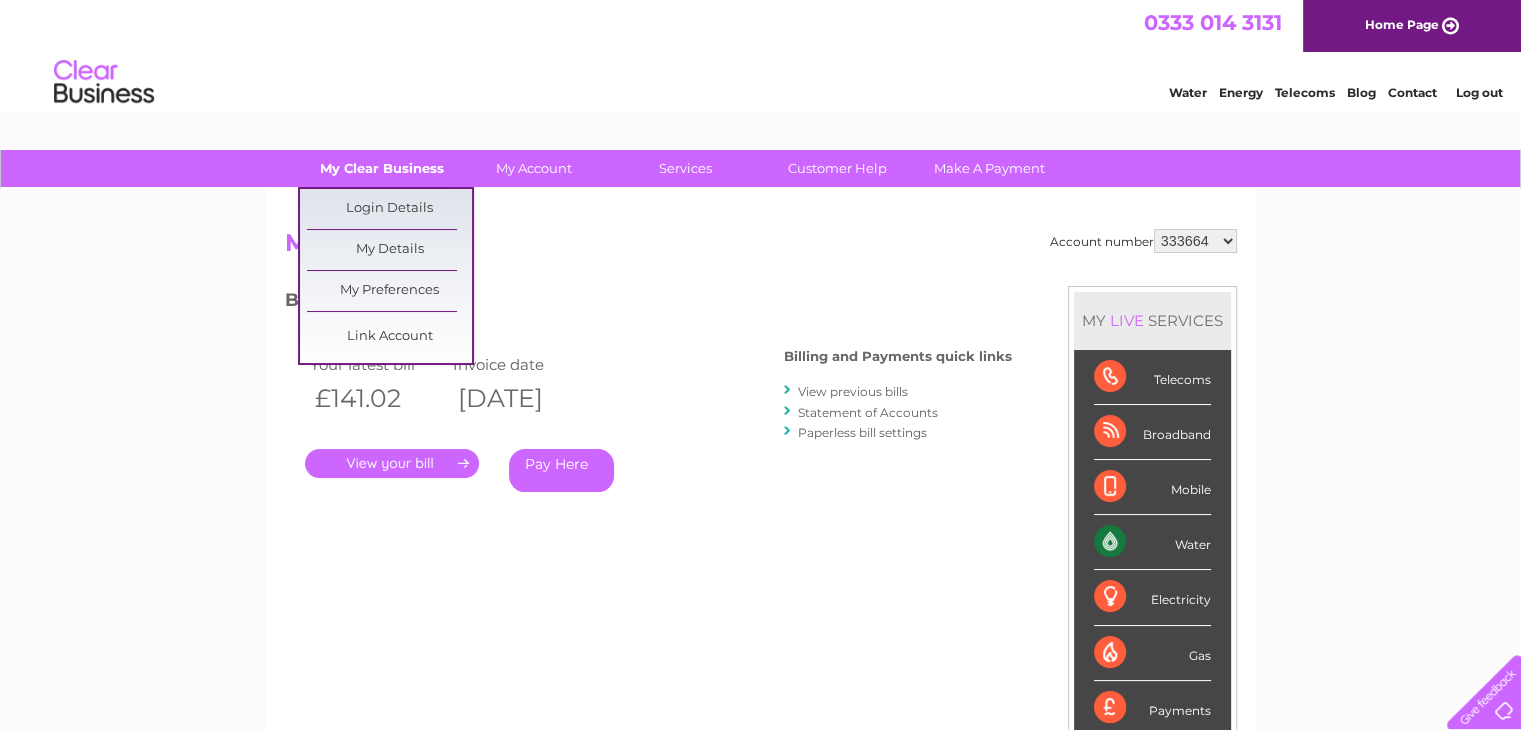 click on "My Clear Business" at bounding box center [381, 168] 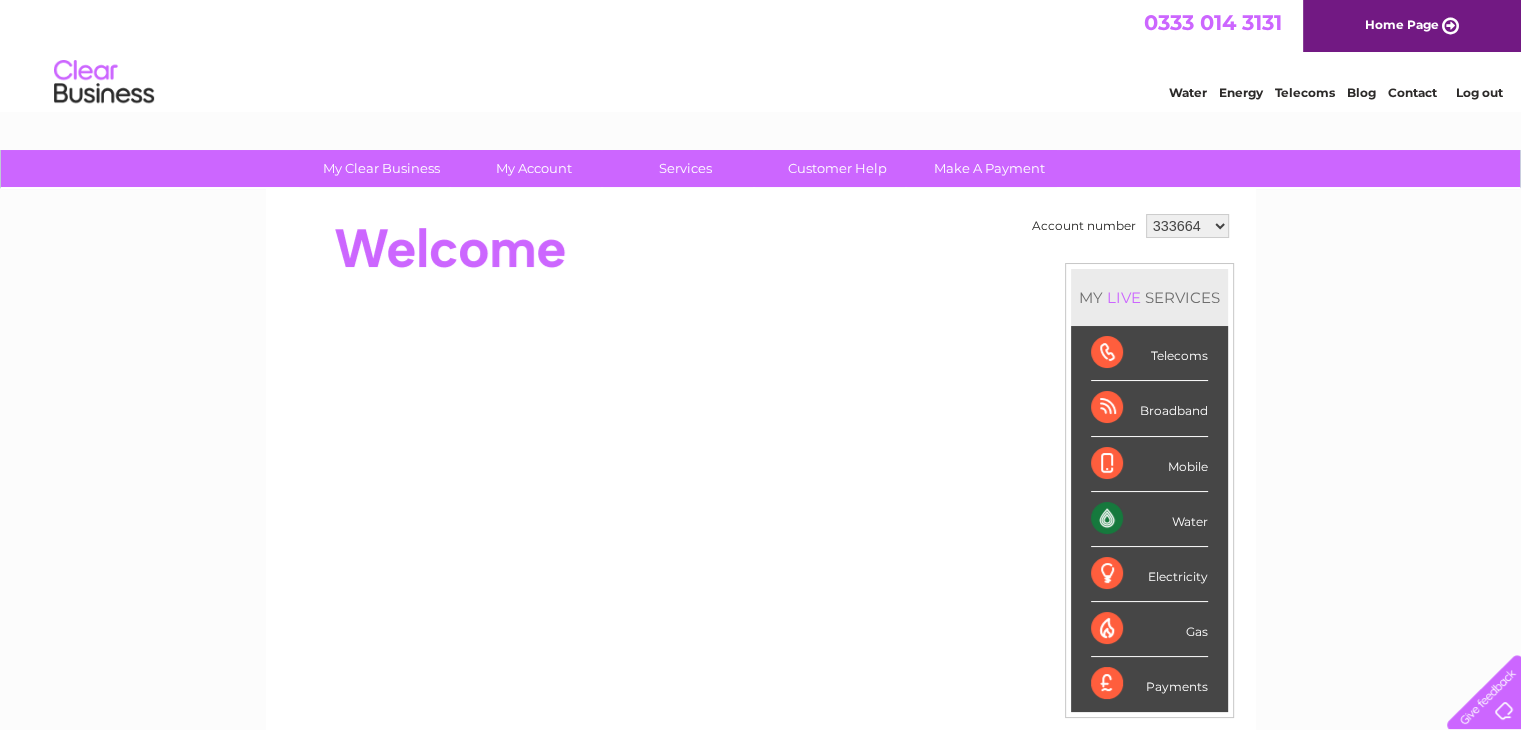scroll, scrollTop: 0, scrollLeft: 0, axis: both 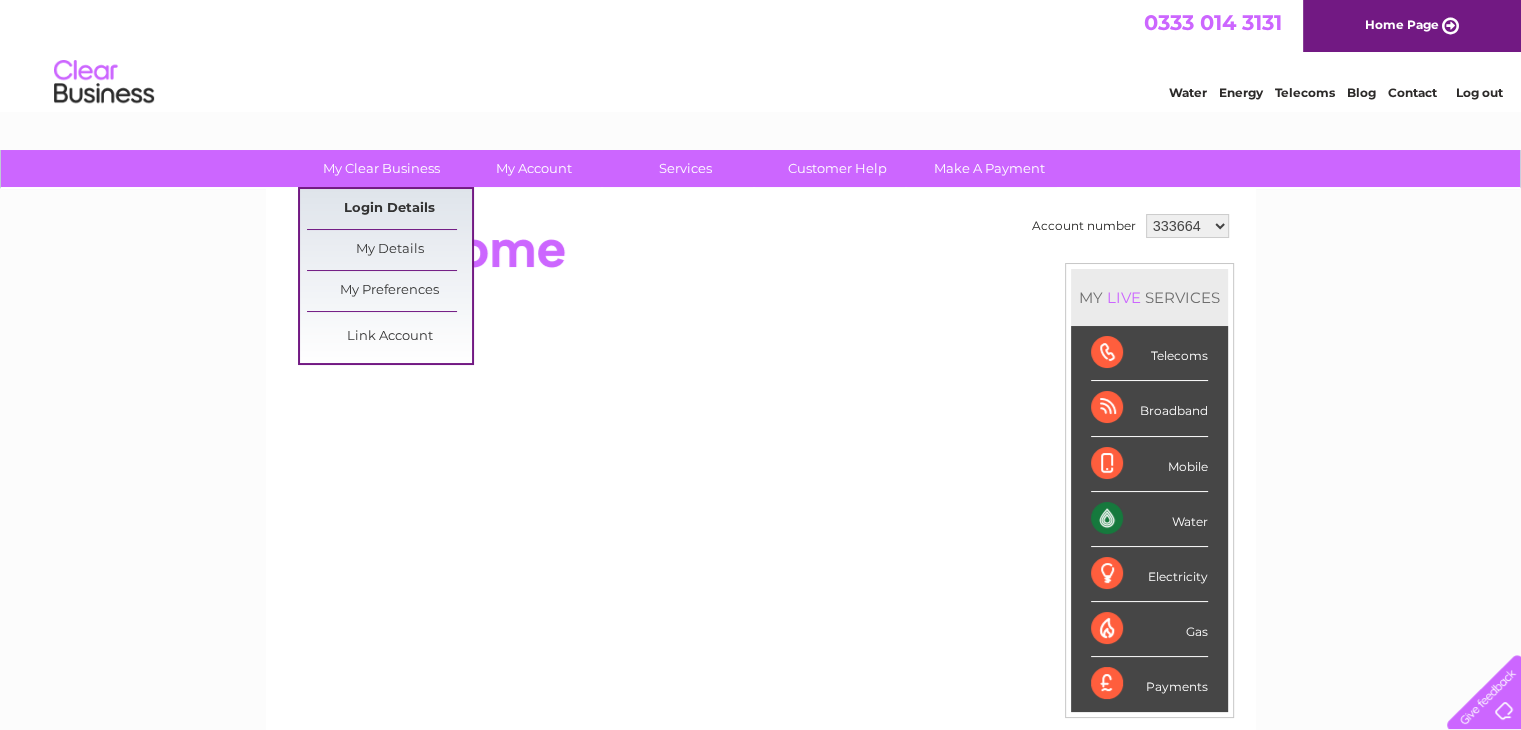 click on "Login Details" at bounding box center [389, 209] 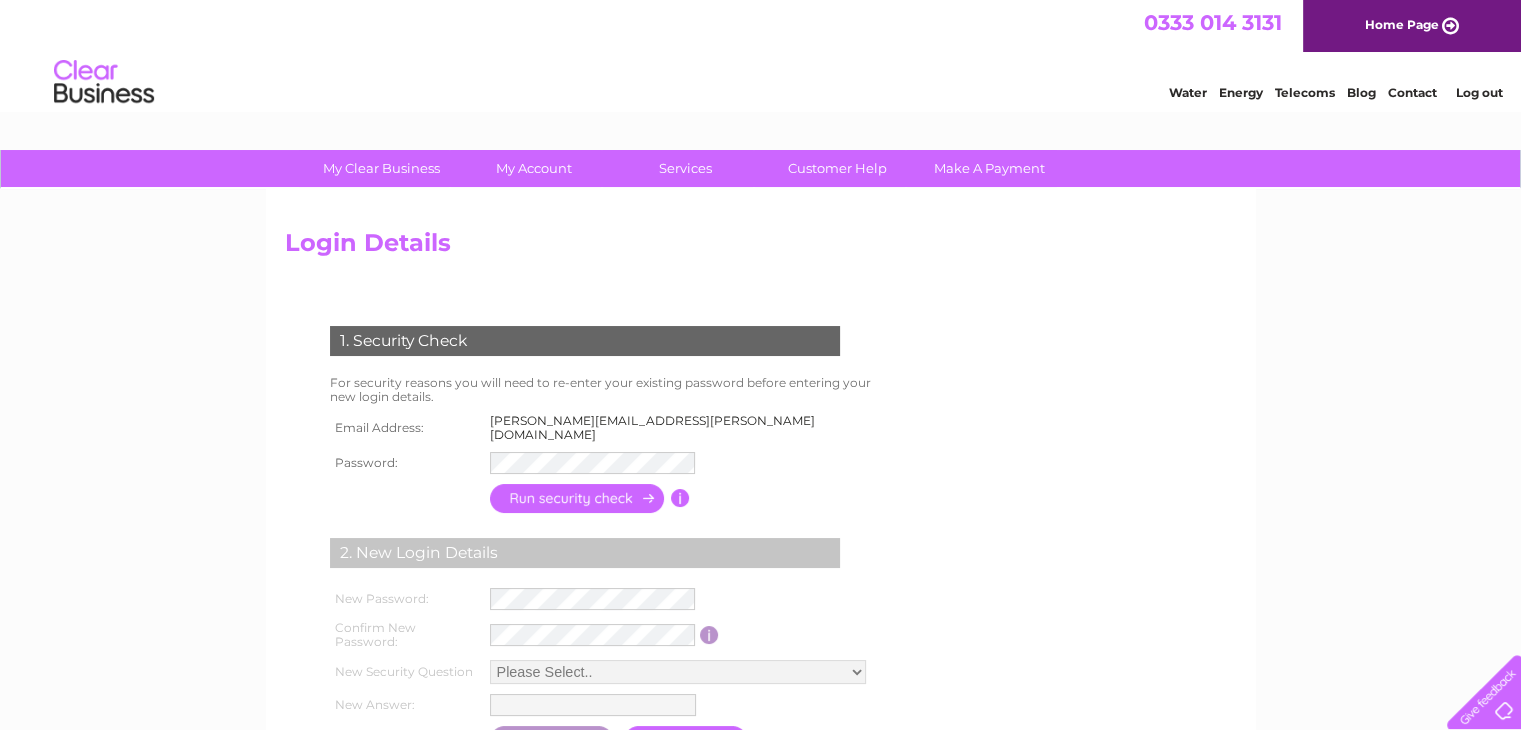 scroll, scrollTop: 0, scrollLeft: 0, axis: both 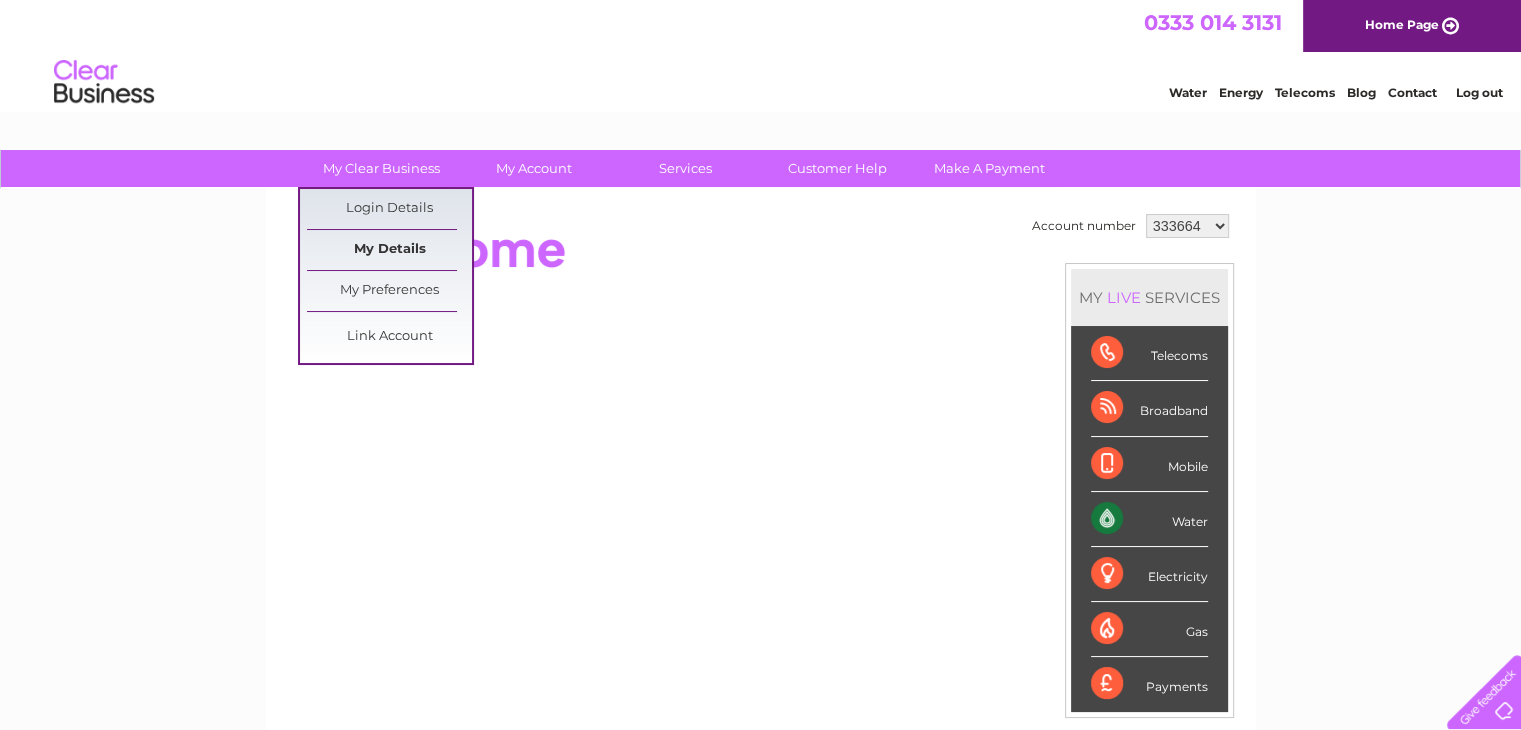 click on "My Details" at bounding box center [389, 250] 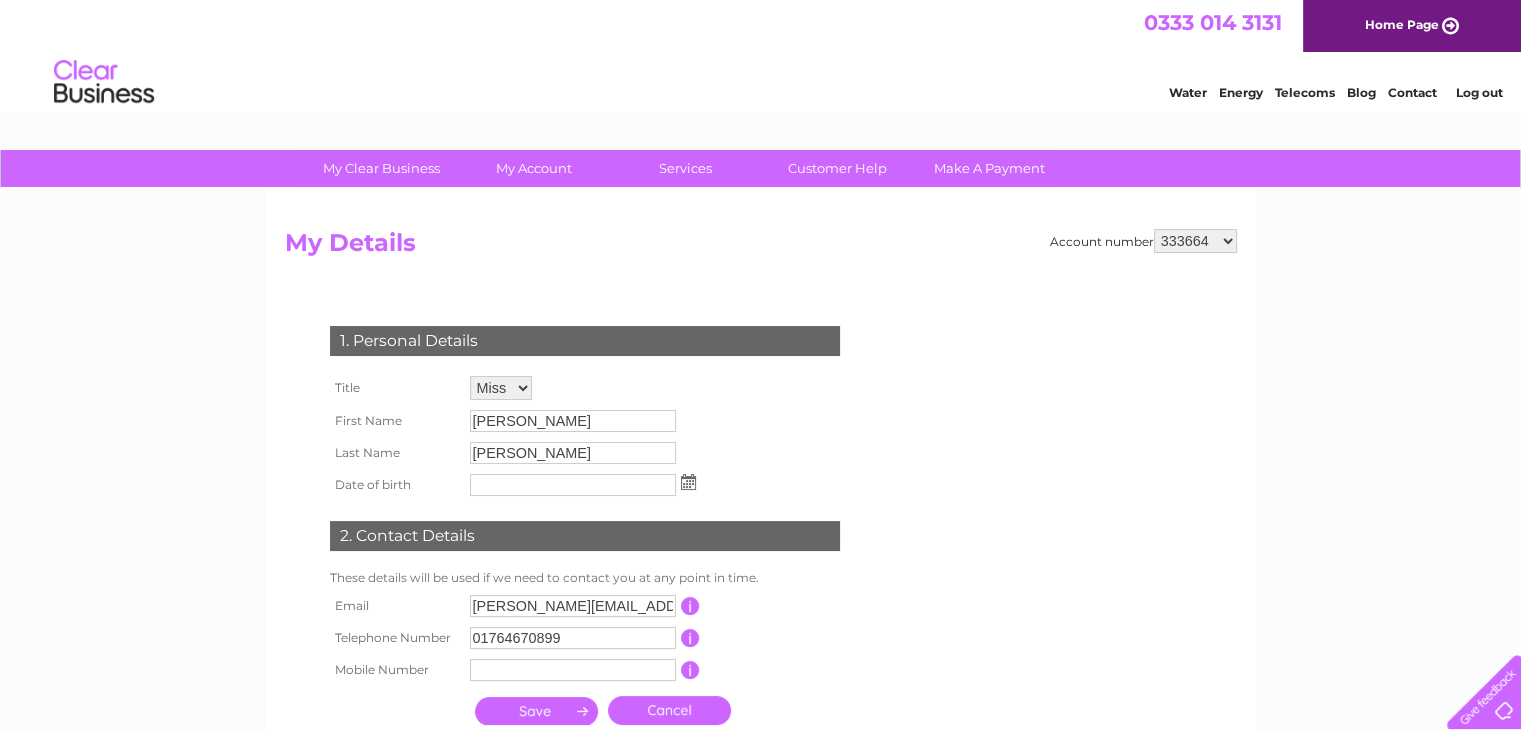scroll, scrollTop: 0, scrollLeft: 0, axis: both 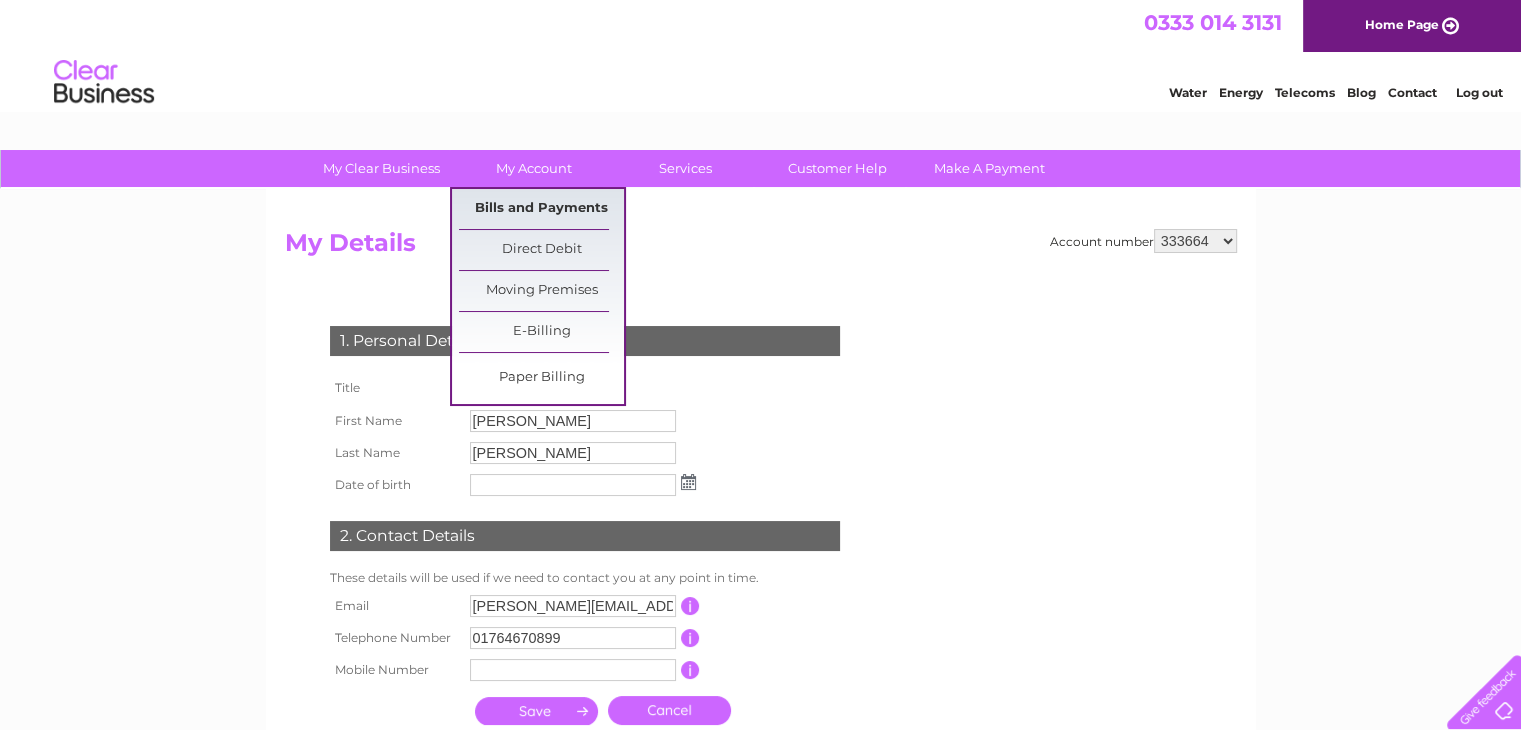click on "Bills and Payments" at bounding box center (541, 209) 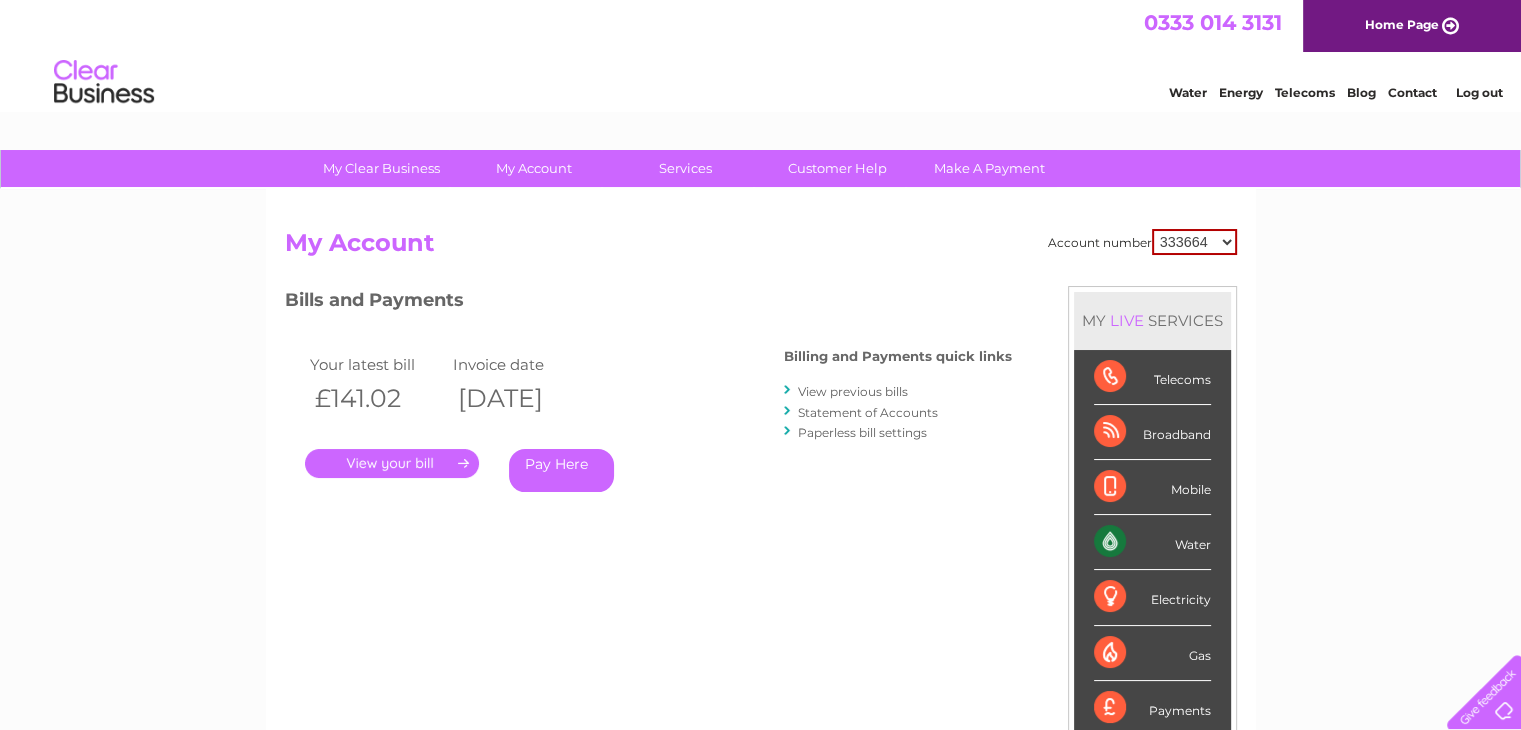 scroll, scrollTop: 0, scrollLeft: 0, axis: both 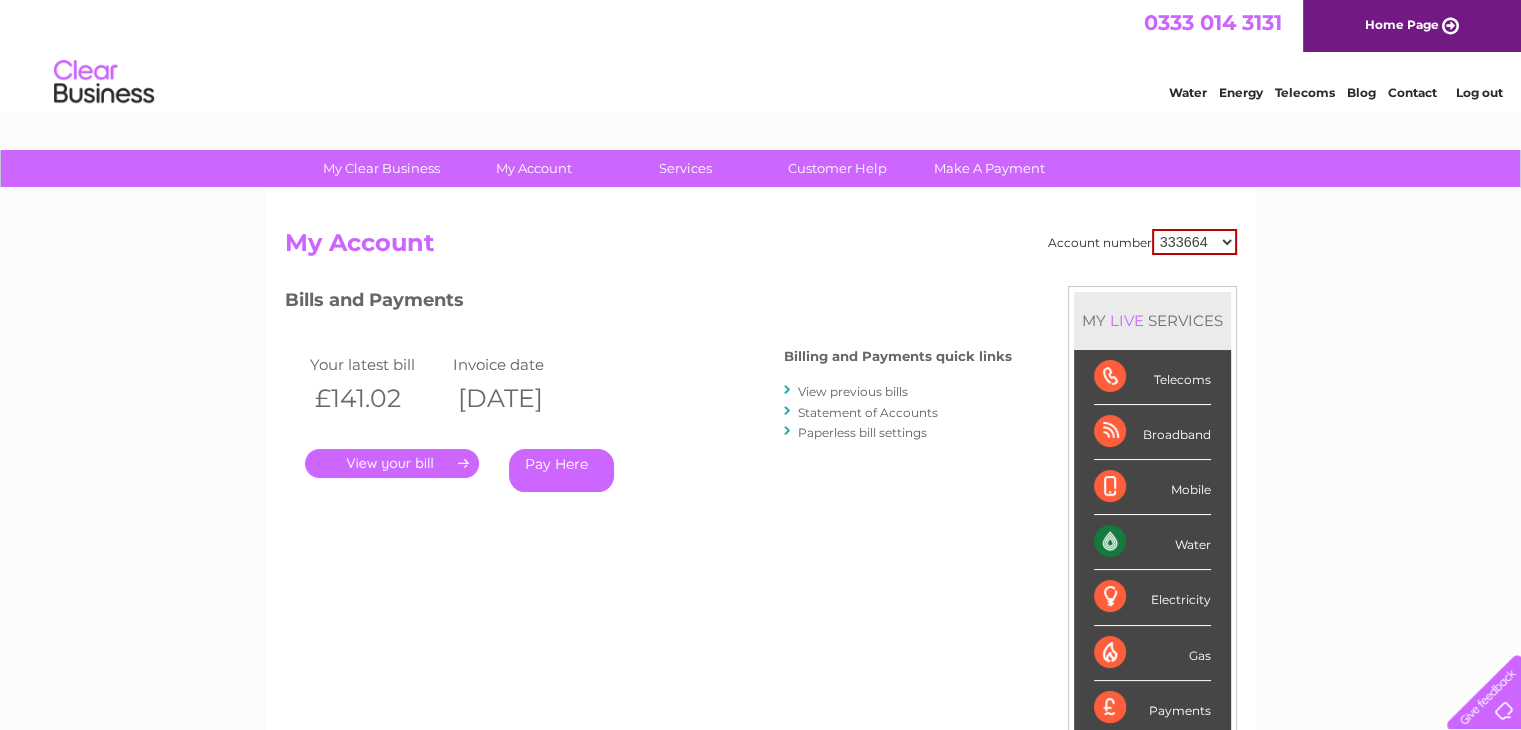 click on "View previous bills" at bounding box center [853, 391] 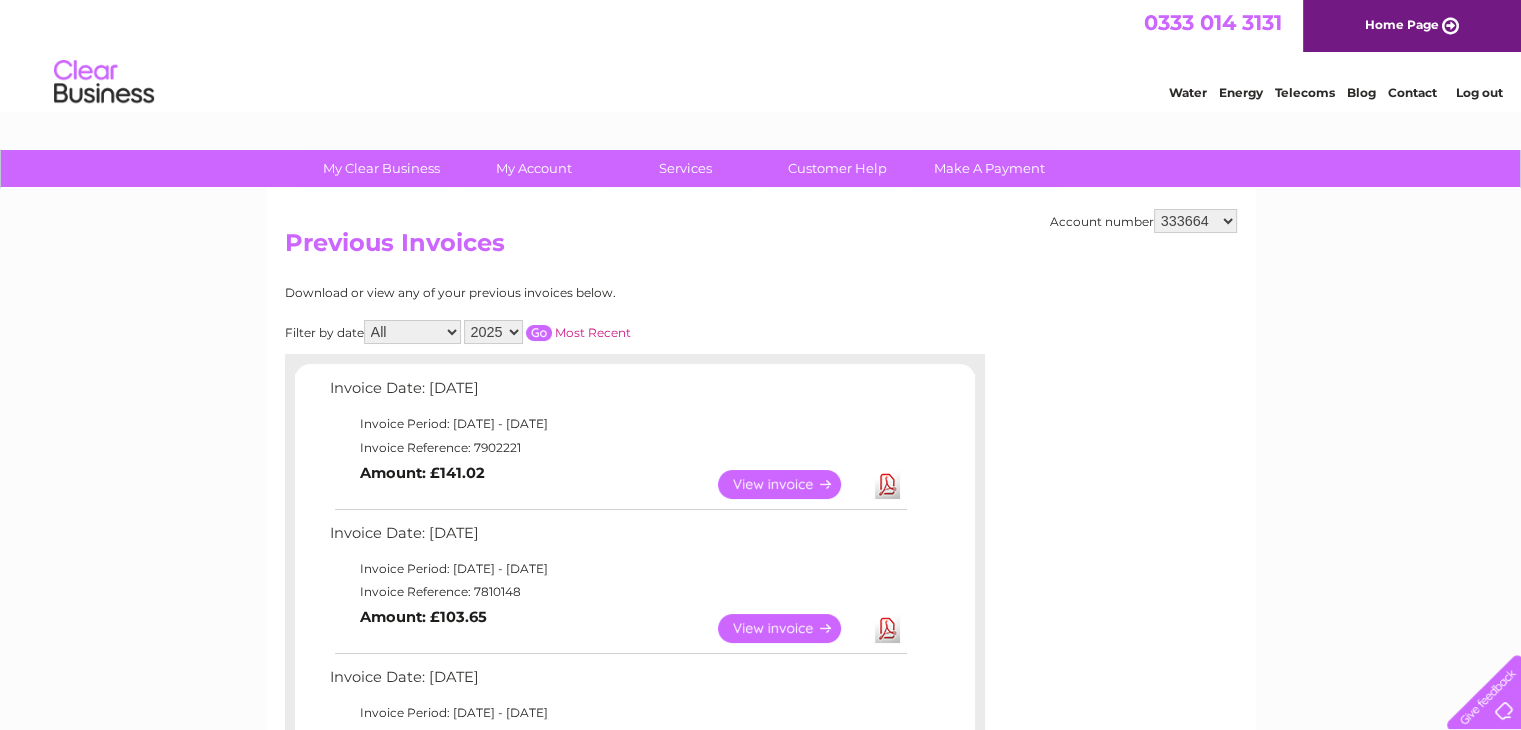 scroll, scrollTop: 0, scrollLeft: 0, axis: both 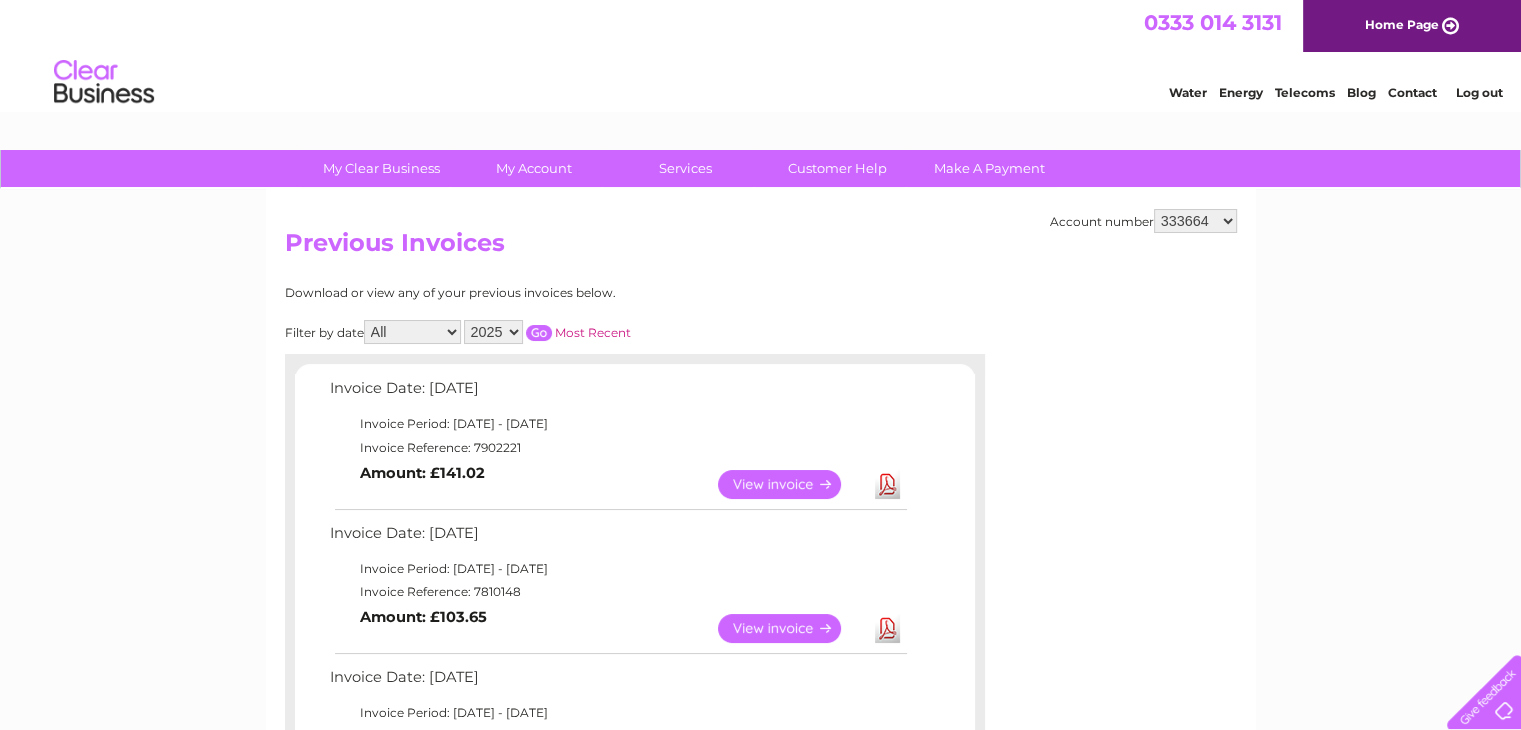 click on "View" at bounding box center [791, 484] 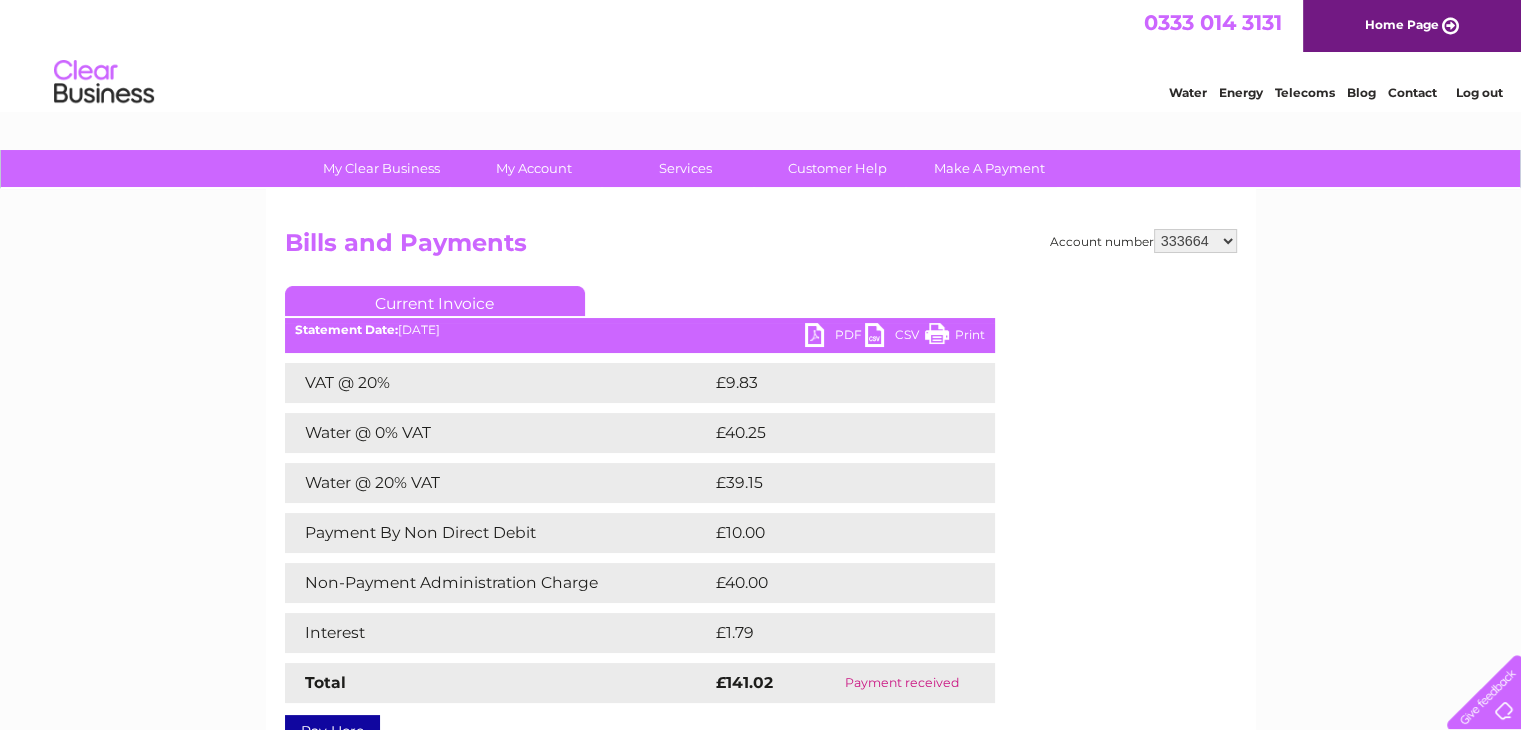 scroll, scrollTop: 0, scrollLeft: 0, axis: both 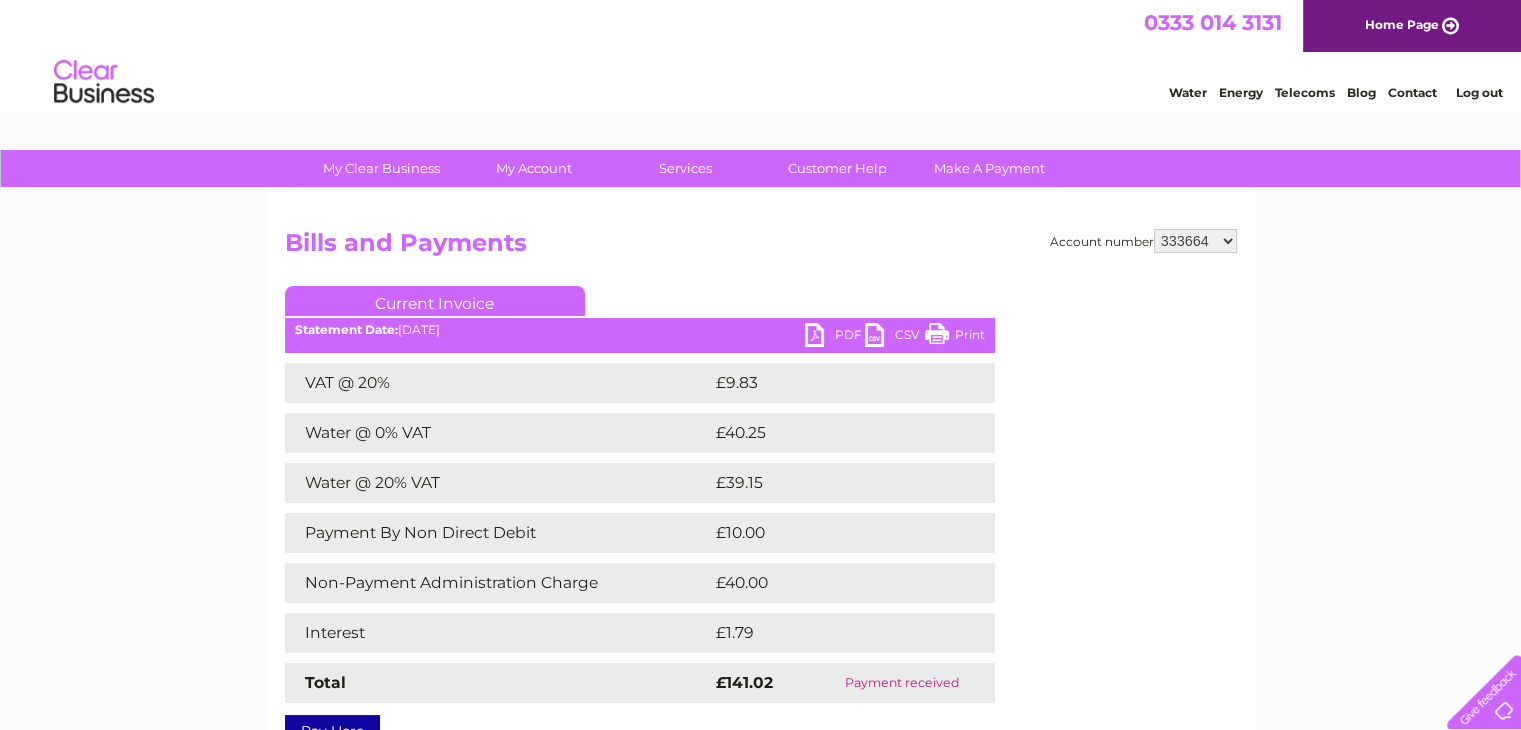 click on "PDF" at bounding box center (835, 337) 